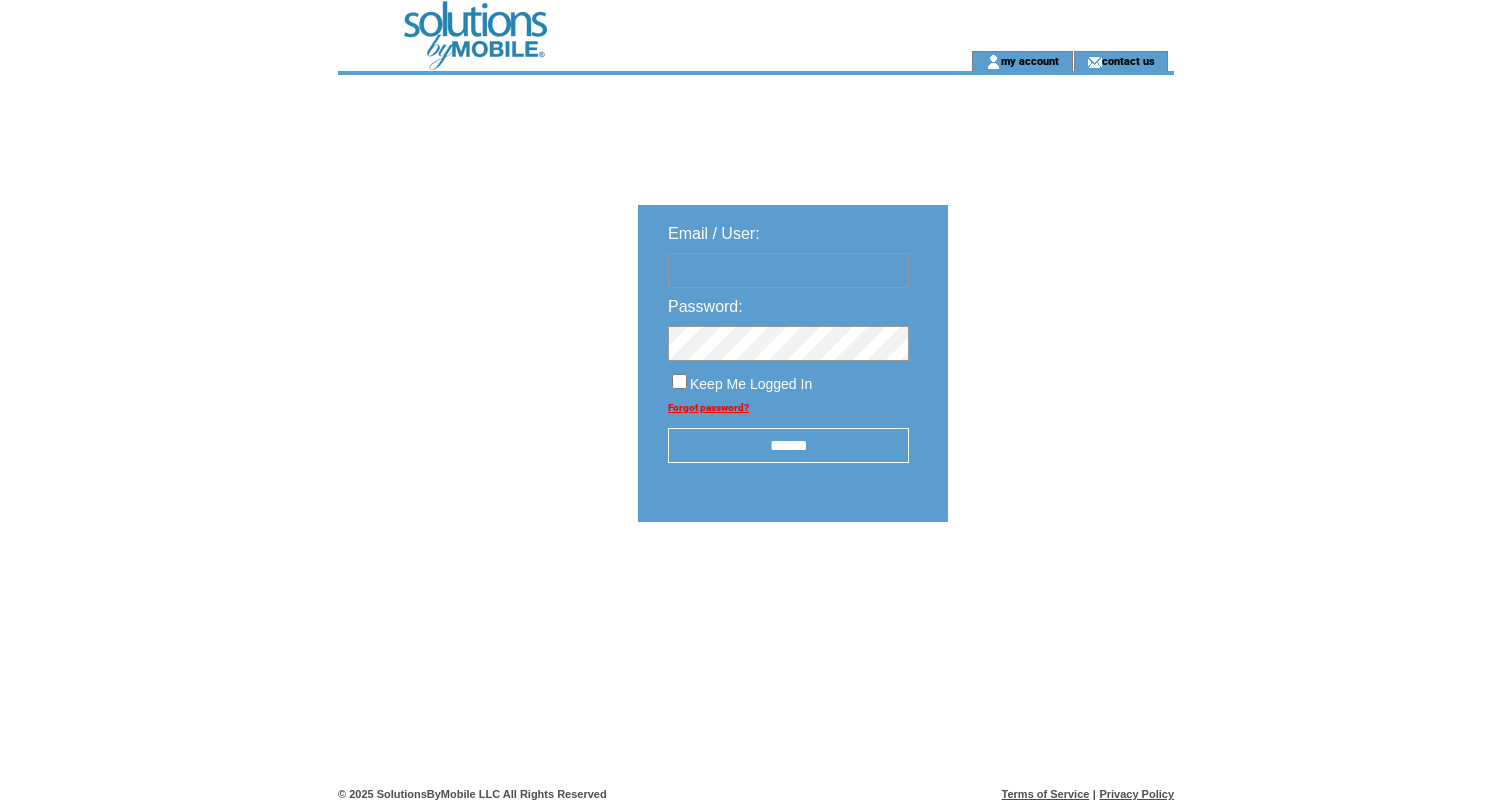scroll, scrollTop: 0, scrollLeft: 0, axis: both 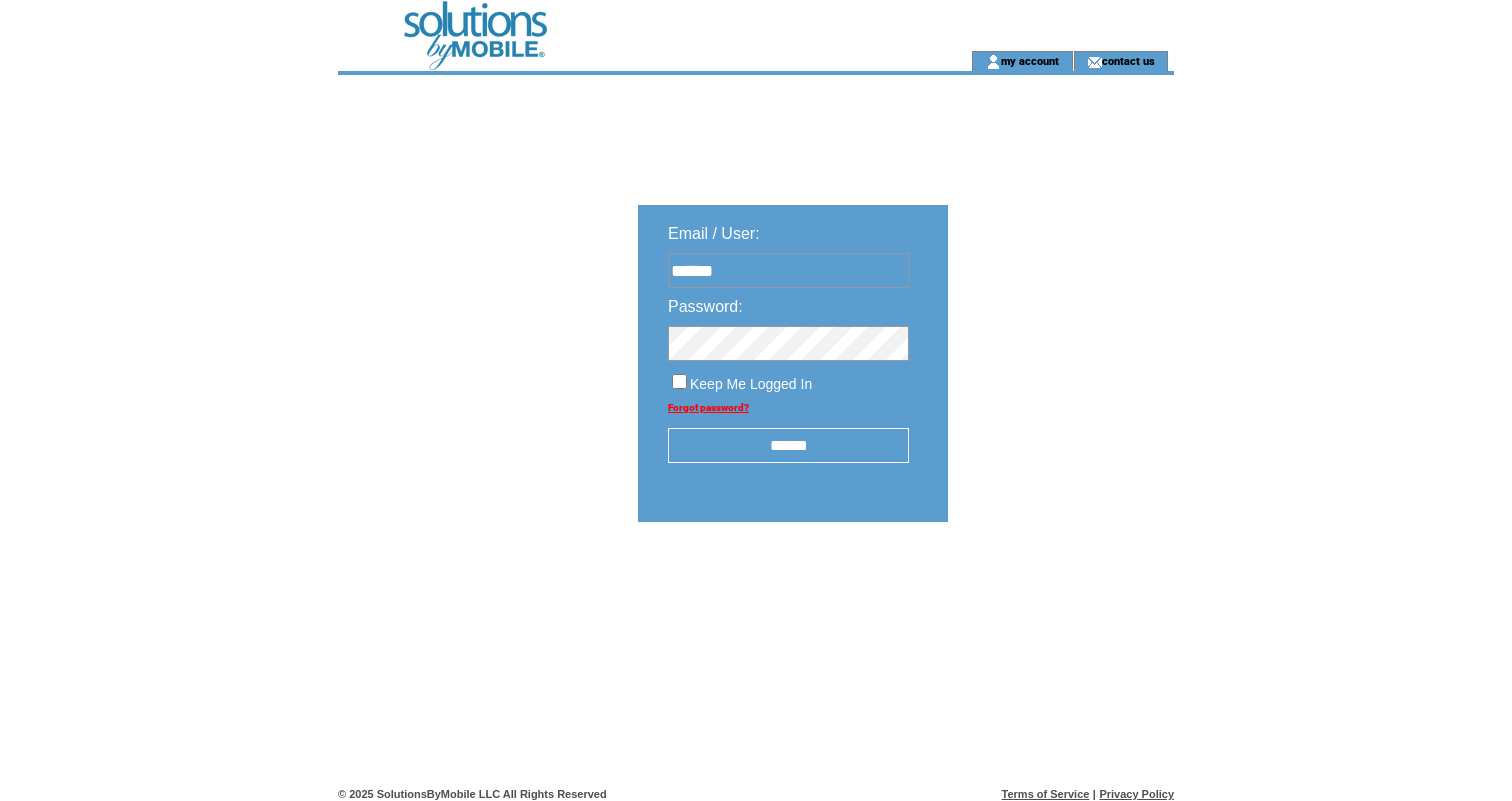 type on "**********" 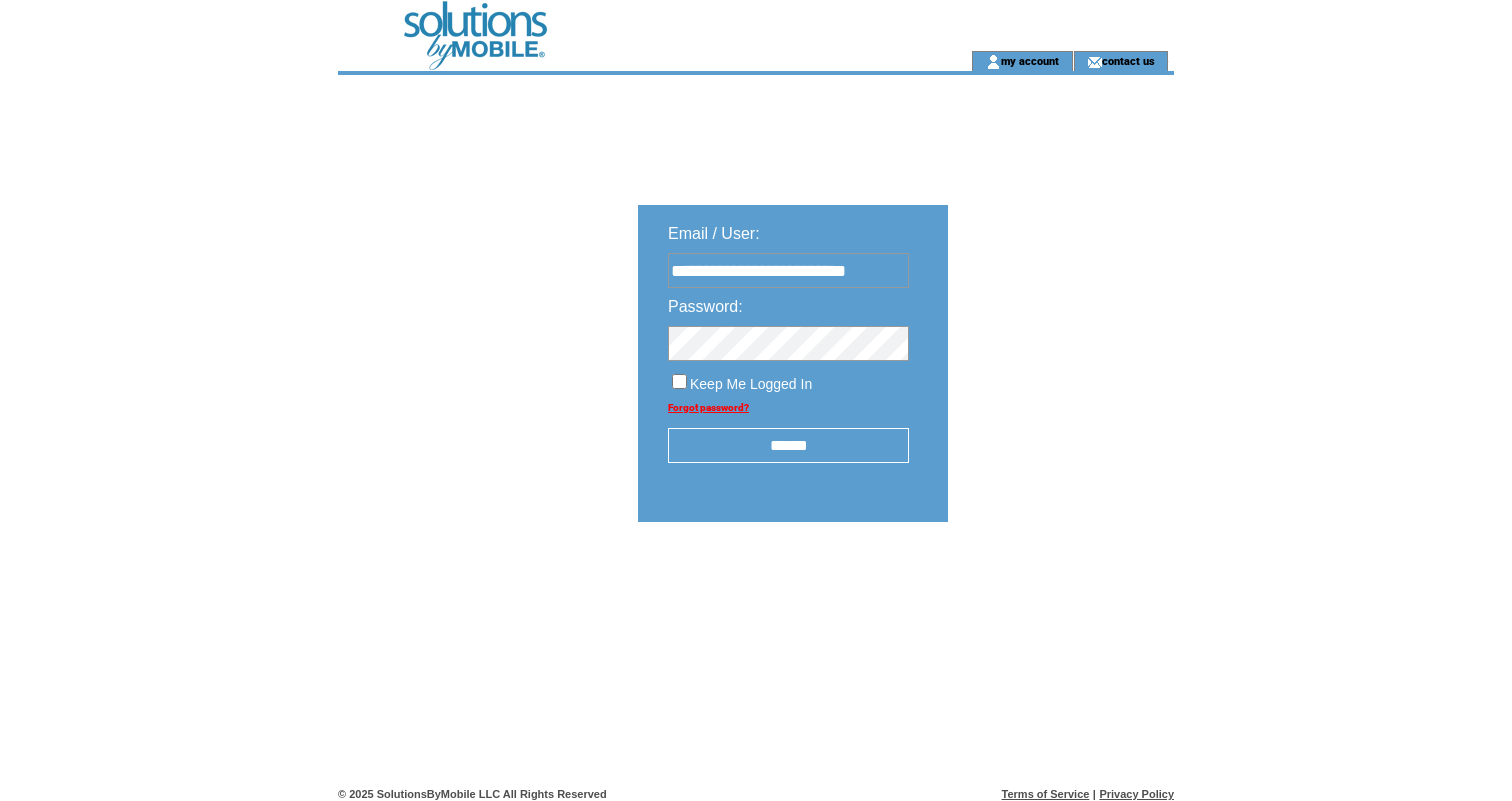 scroll, scrollTop: 13, scrollLeft: 0, axis: vertical 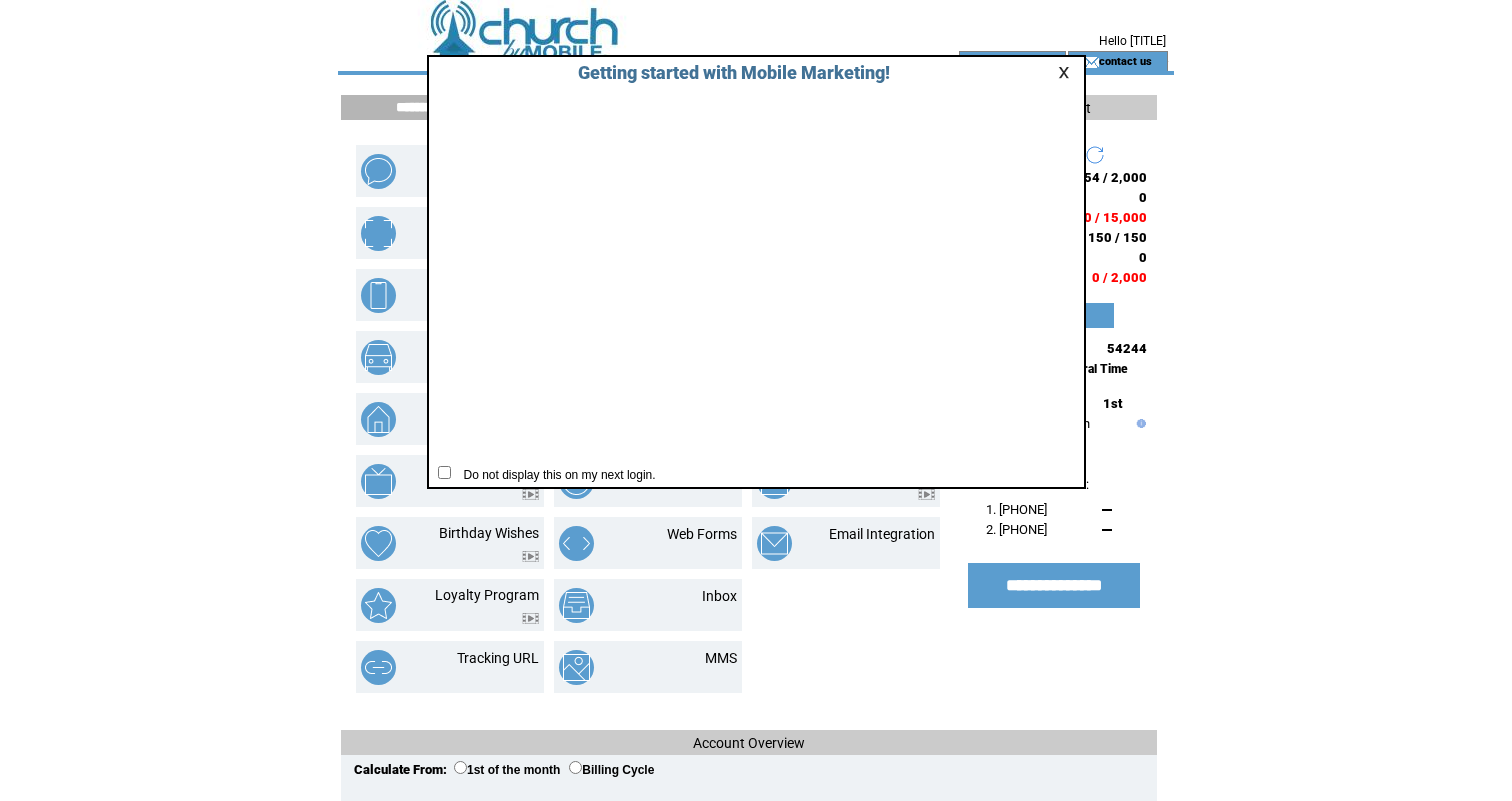 click at bounding box center [1067, 72] 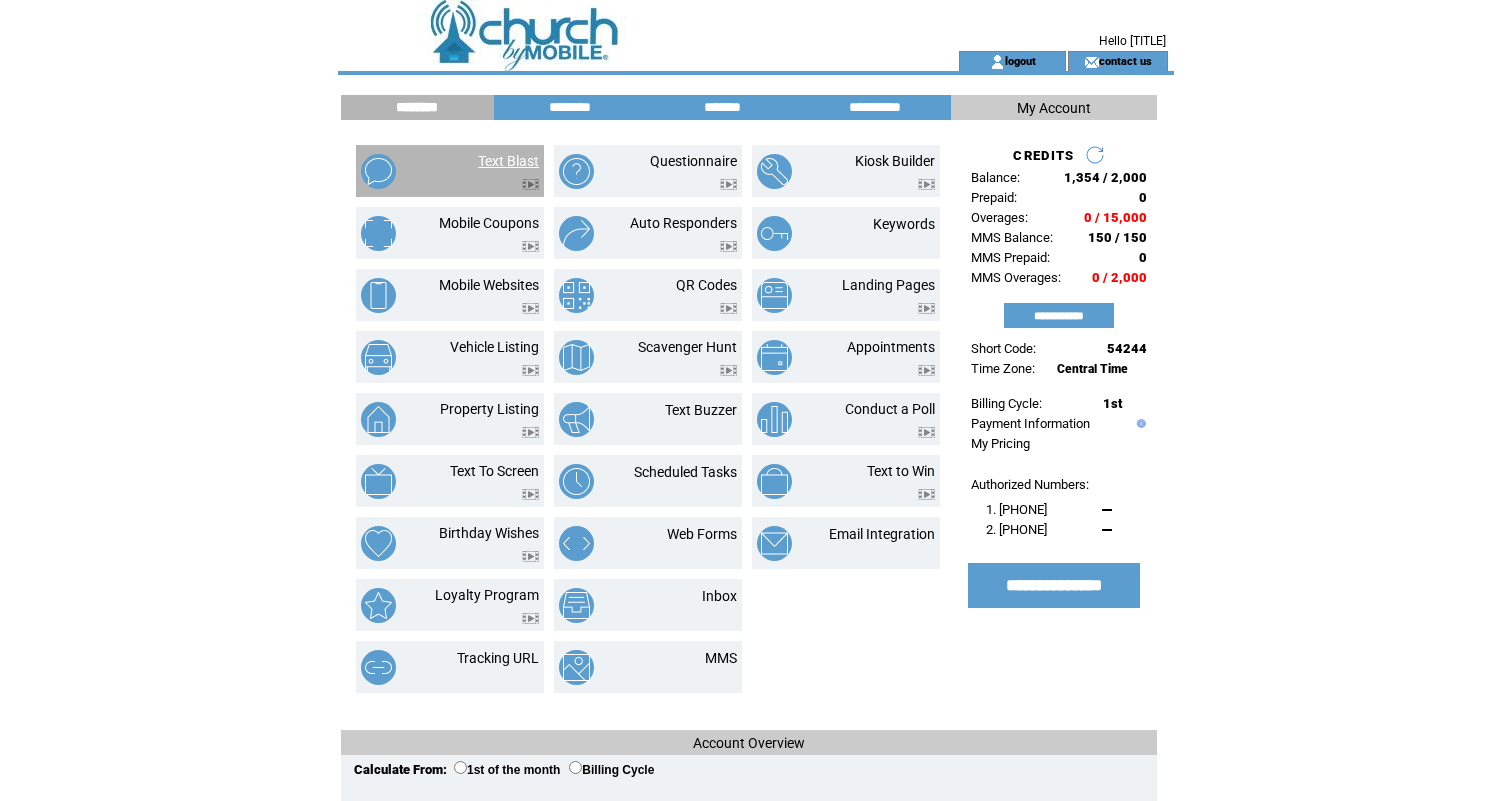 click on "Text Blast" at bounding box center [508, 161] 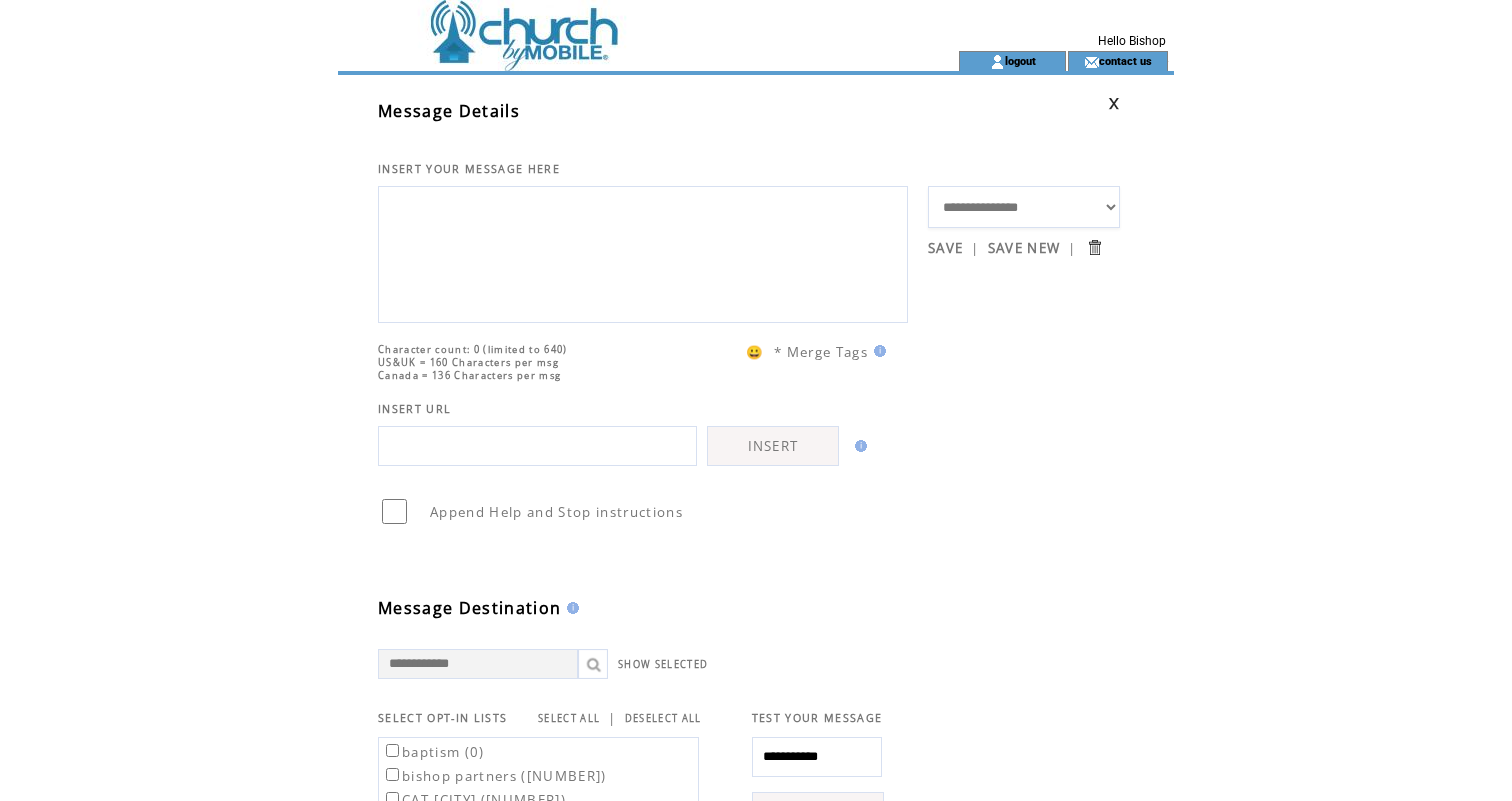 scroll, scrollTop: 0, scrollLeft: 0, axis: both 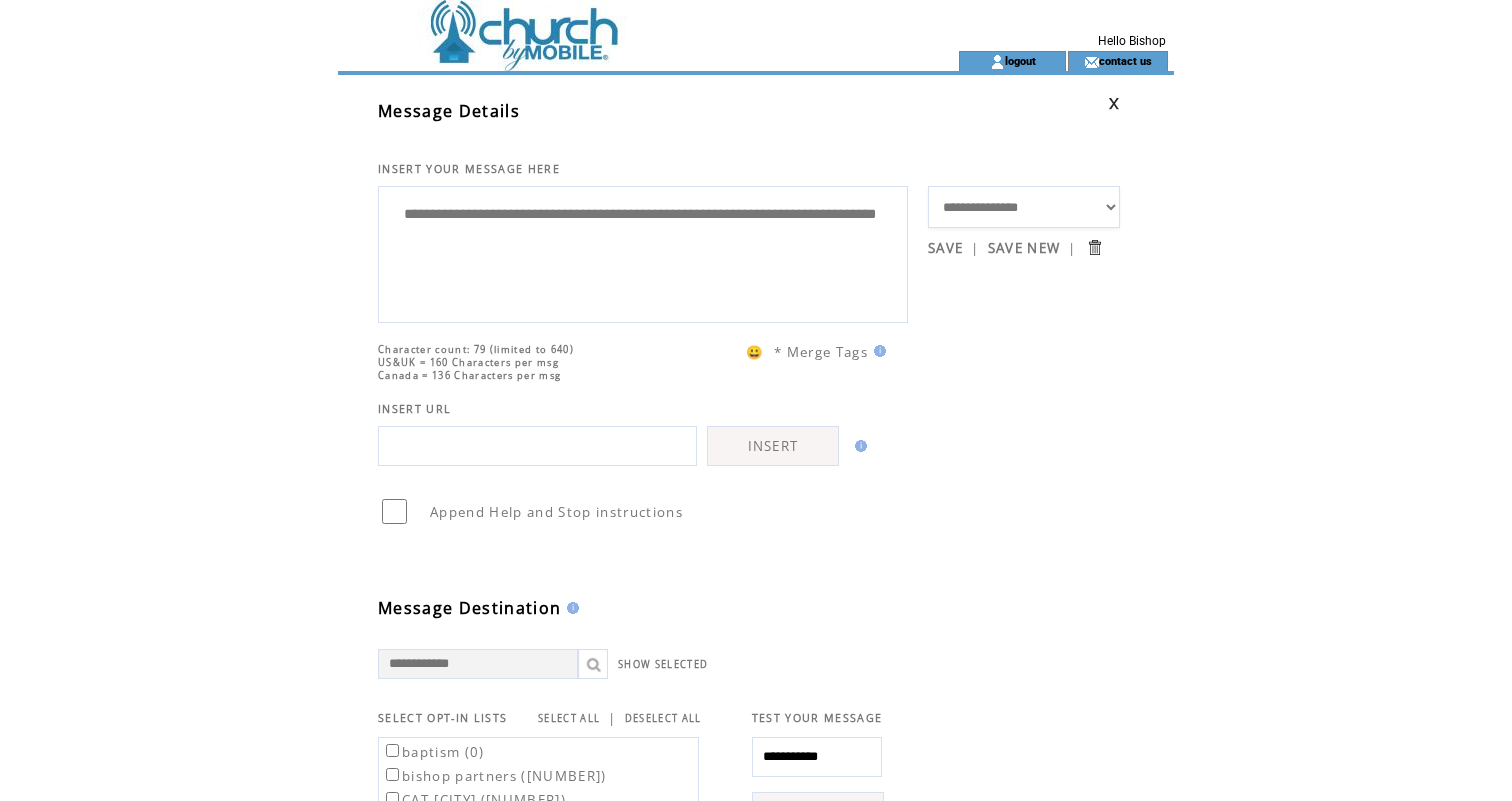 type on "**********" 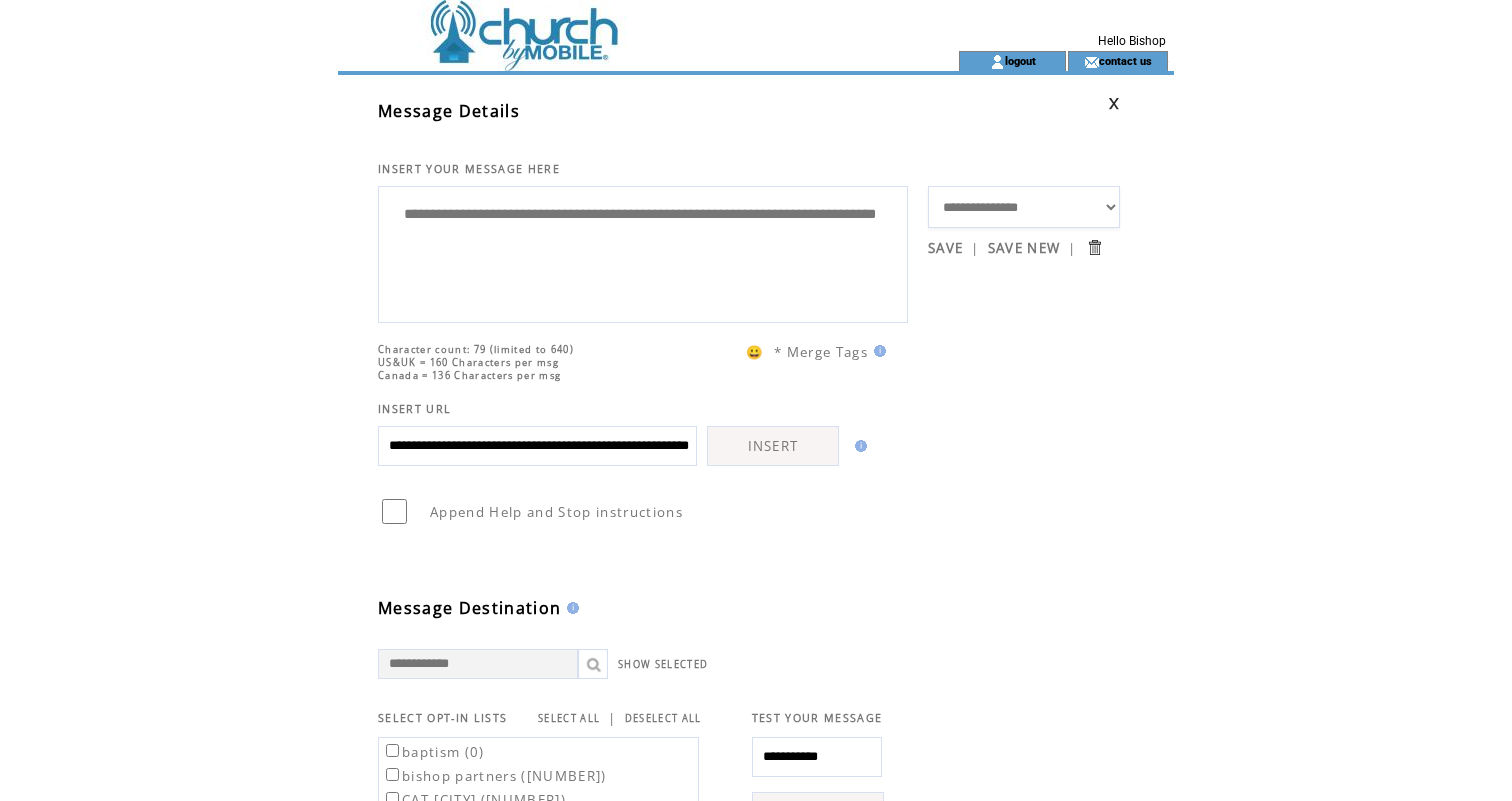 scroll, scrollTop: 0, scrollLeft: 193, axis: horizontal 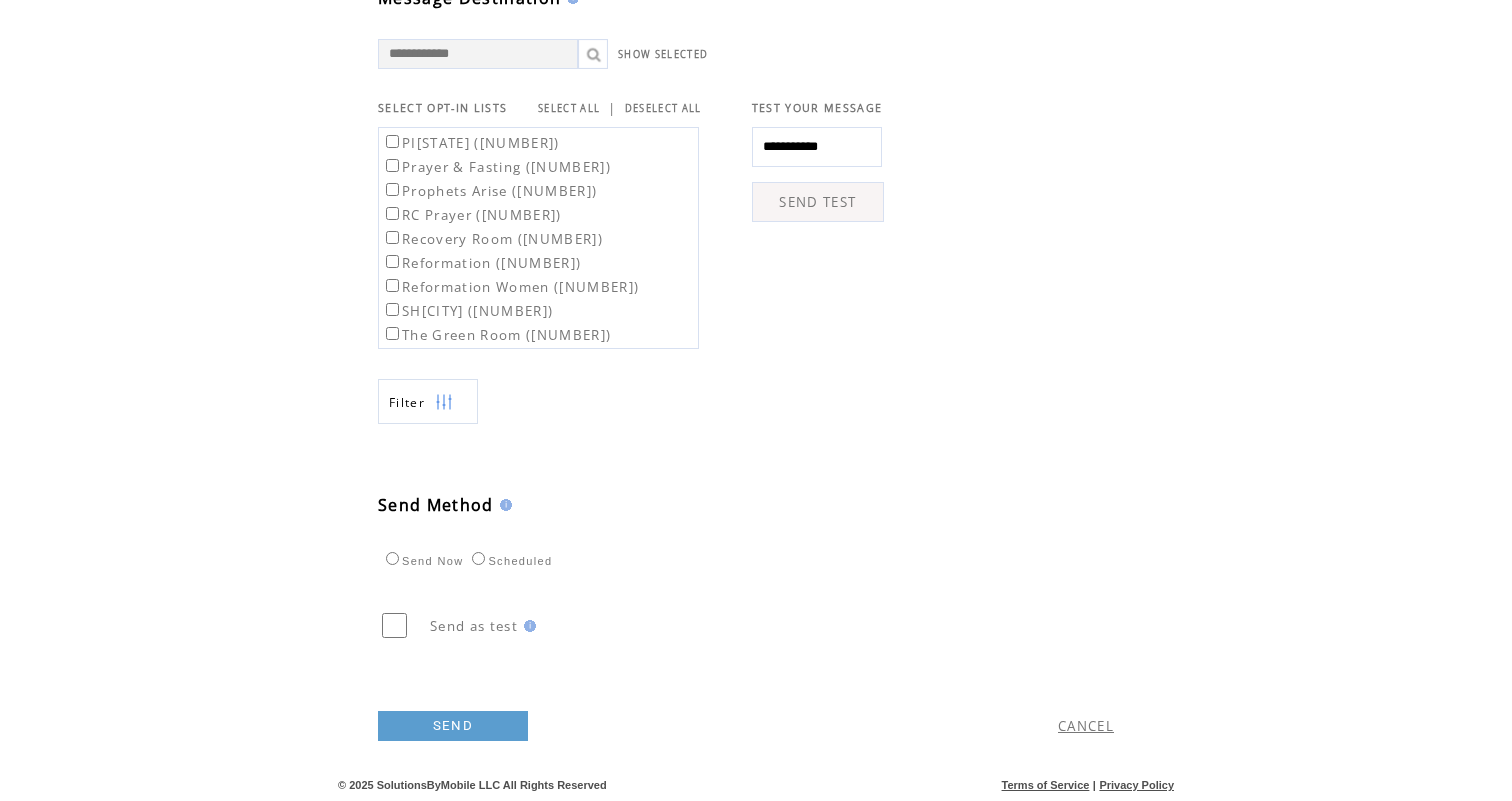 click on "SEND" at bounding box center (453, 726) 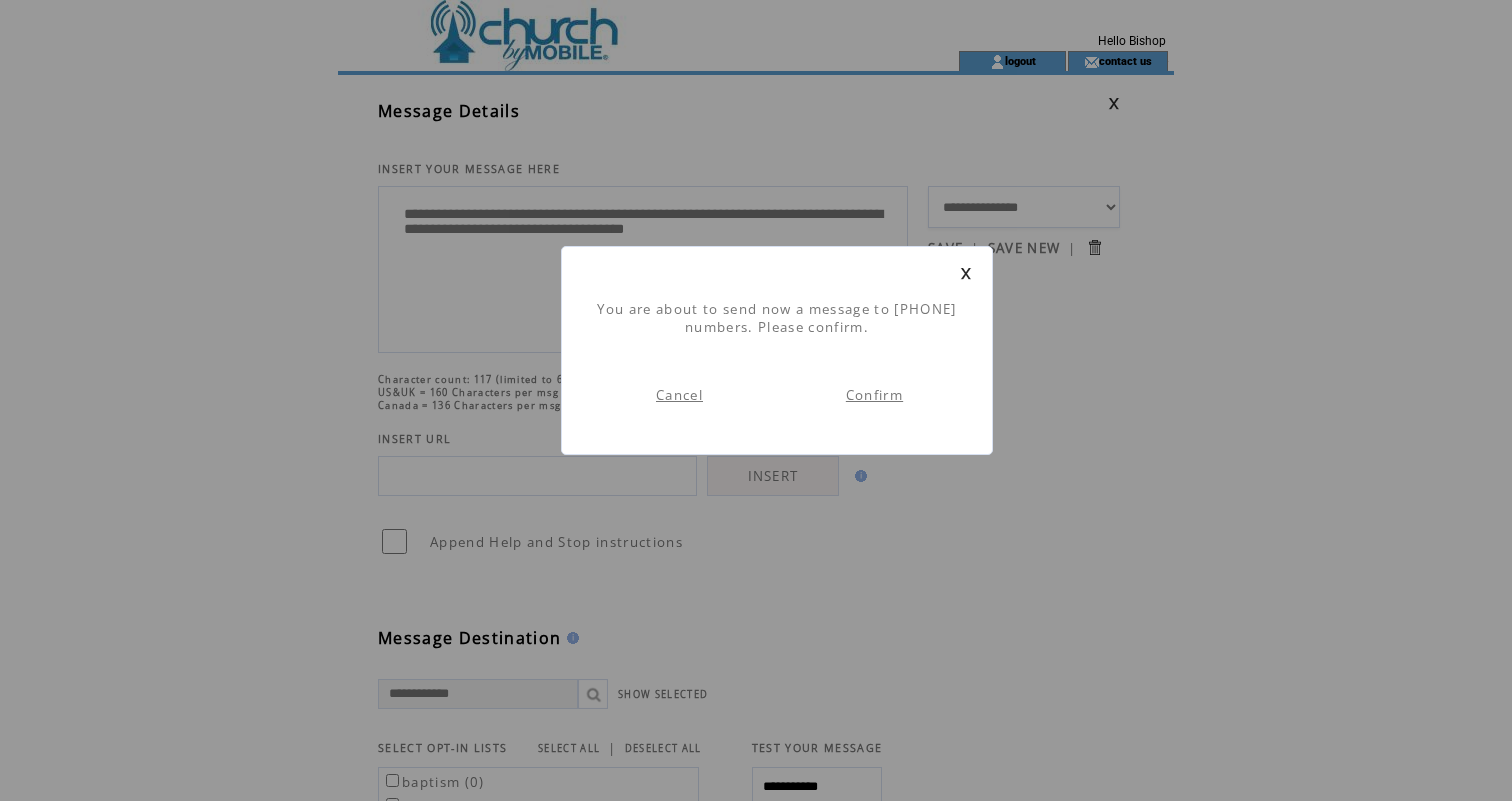 scroll, scrollTop: 1, scrollLeft: 0, axis: vertical 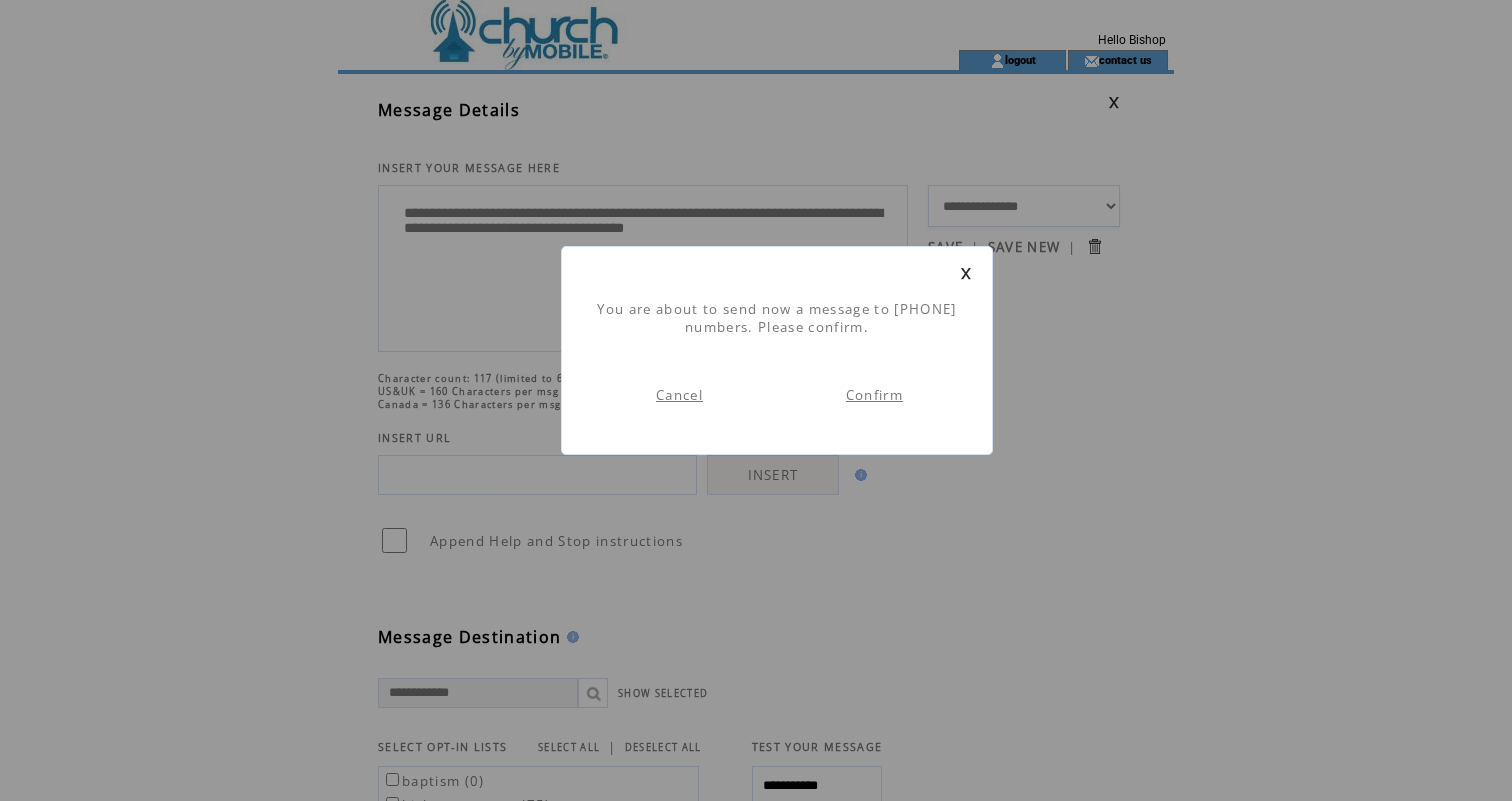 click on "Cancel" at bounding box center (679, 395) 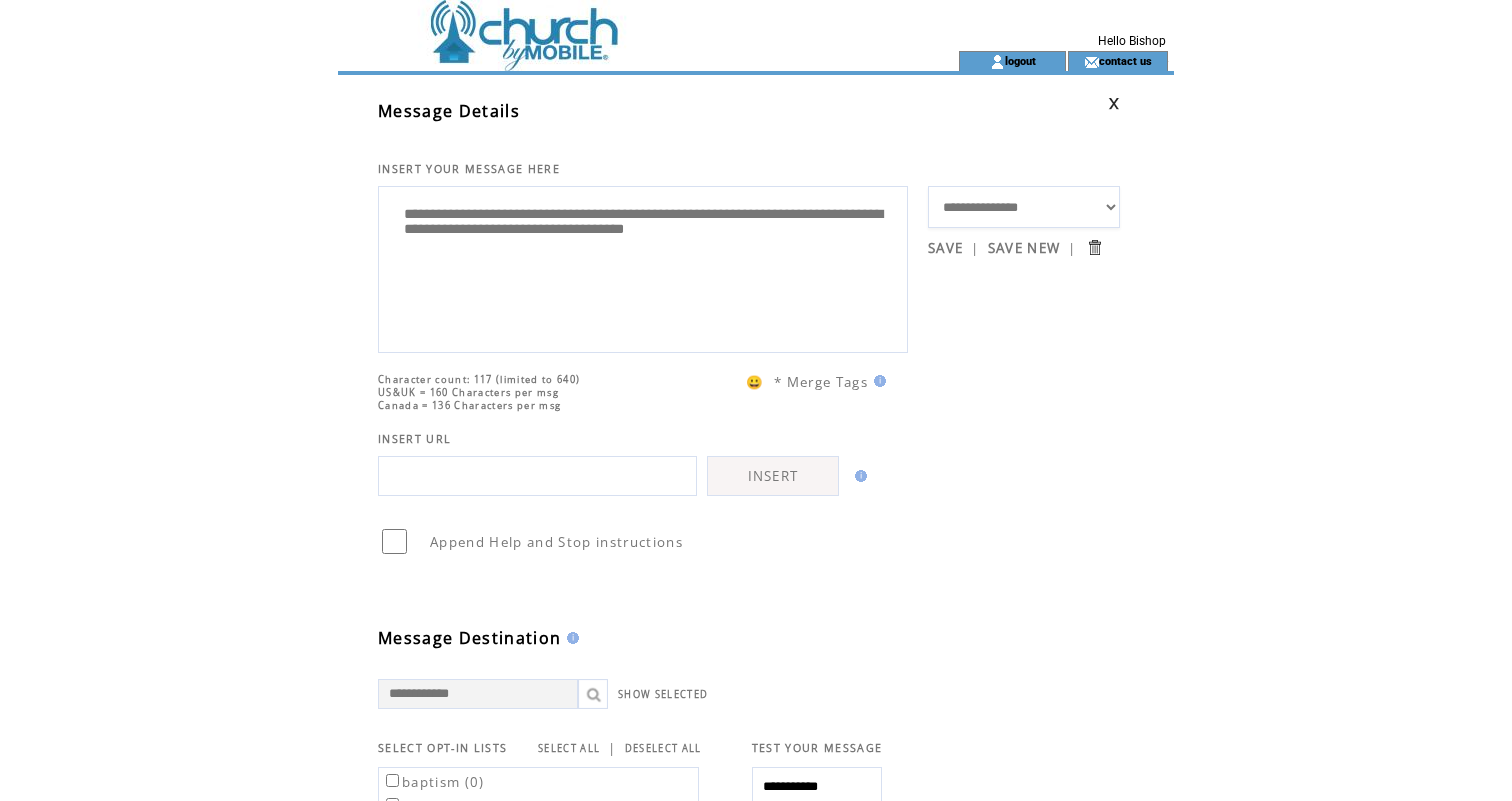 scroll, scrollTop: 0, scrollLeft: 0, axis: both 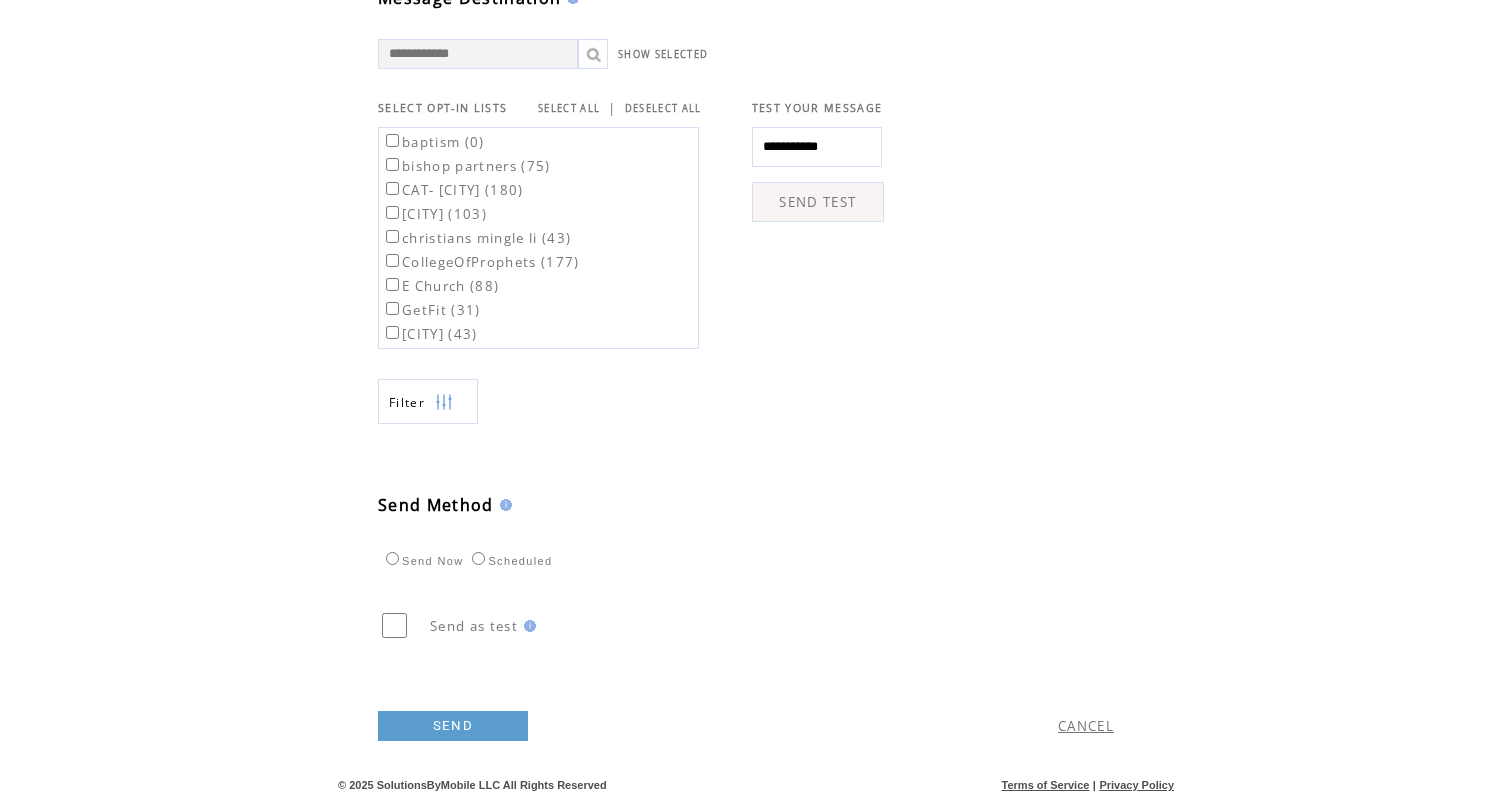 type on "**********" 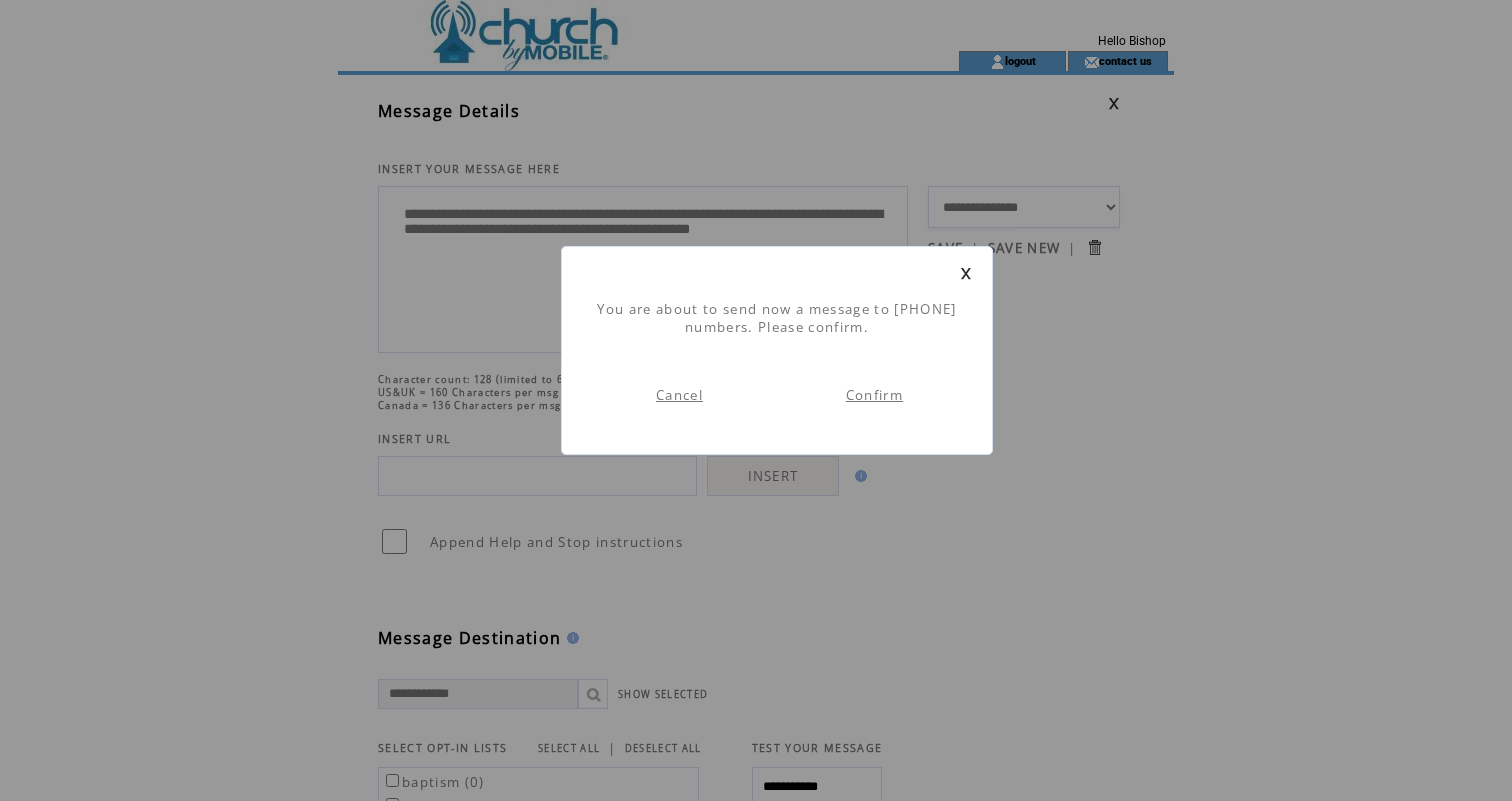 scroll, scrollTop: 1, scrollLeft: 0, axis: vertical 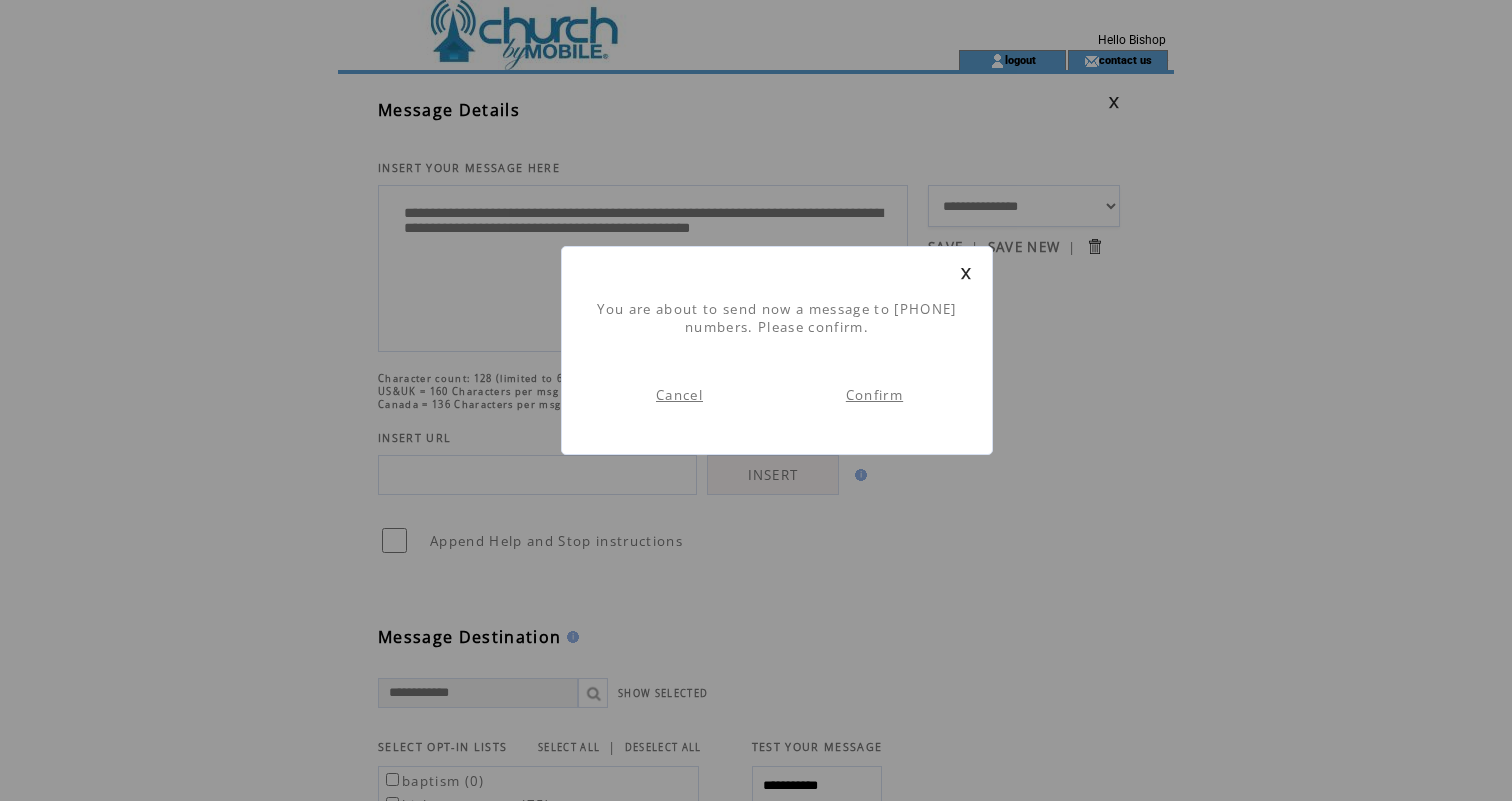 click on "Confirm" at bounding box center (874, 395) 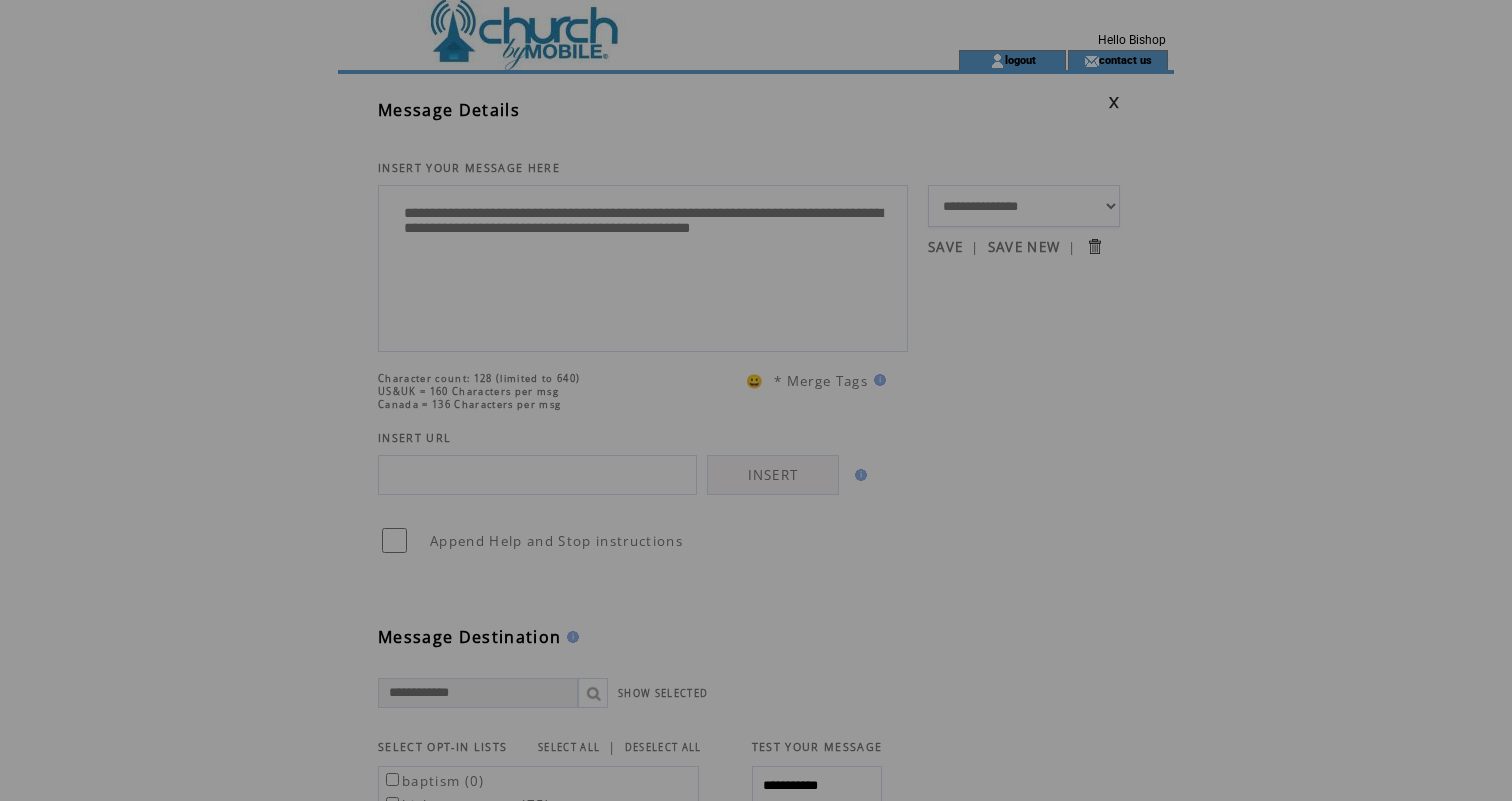 scroll, scrollTop: 0, scrollLeft: 0, axis: both 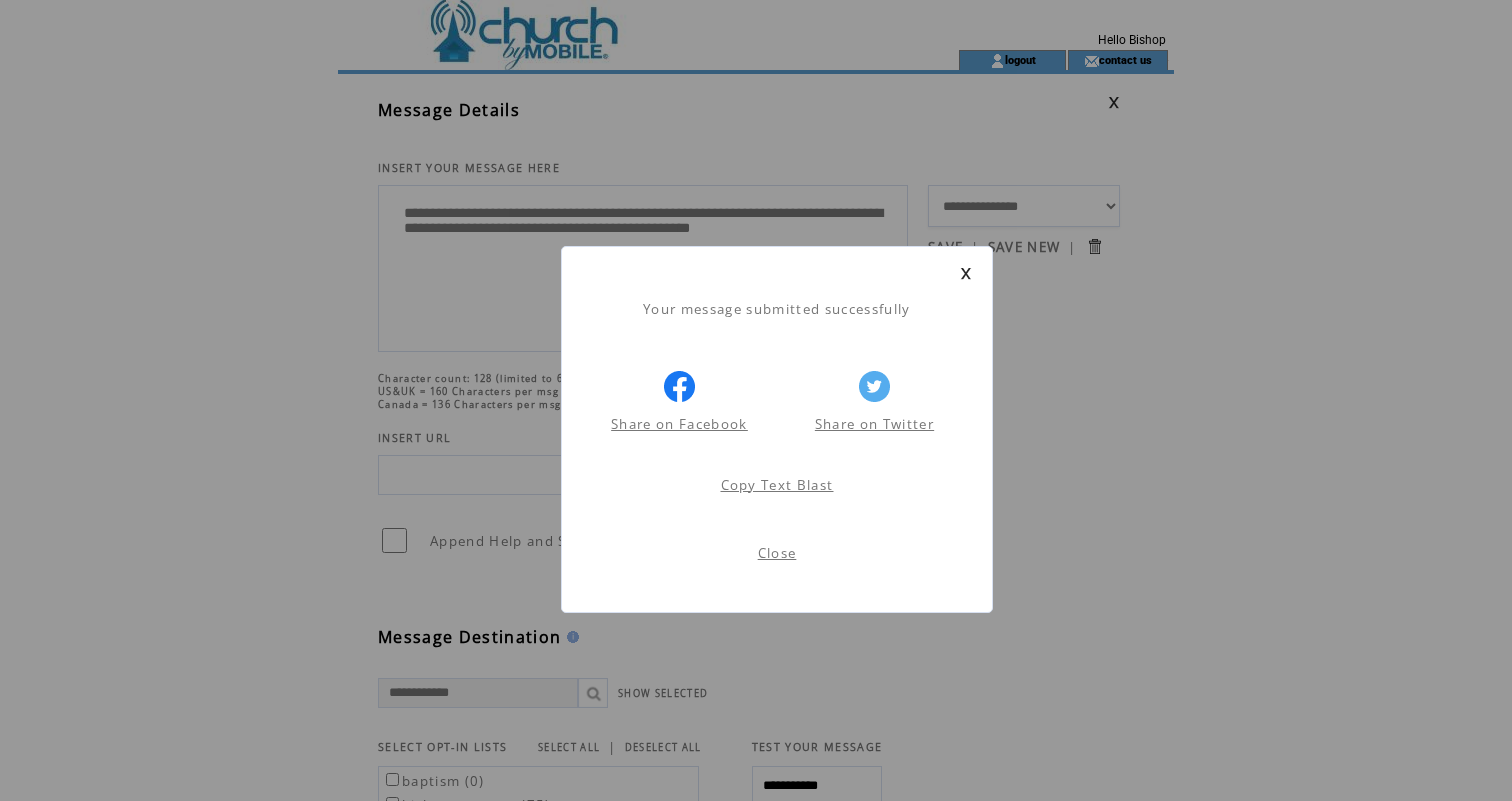 click on "Your message submitted successfully
Share on Facebook
Share on Twitter
Share on Facebook
Share on Twitter
Copy Text Blast
Close" at bounding box center [777, 429] 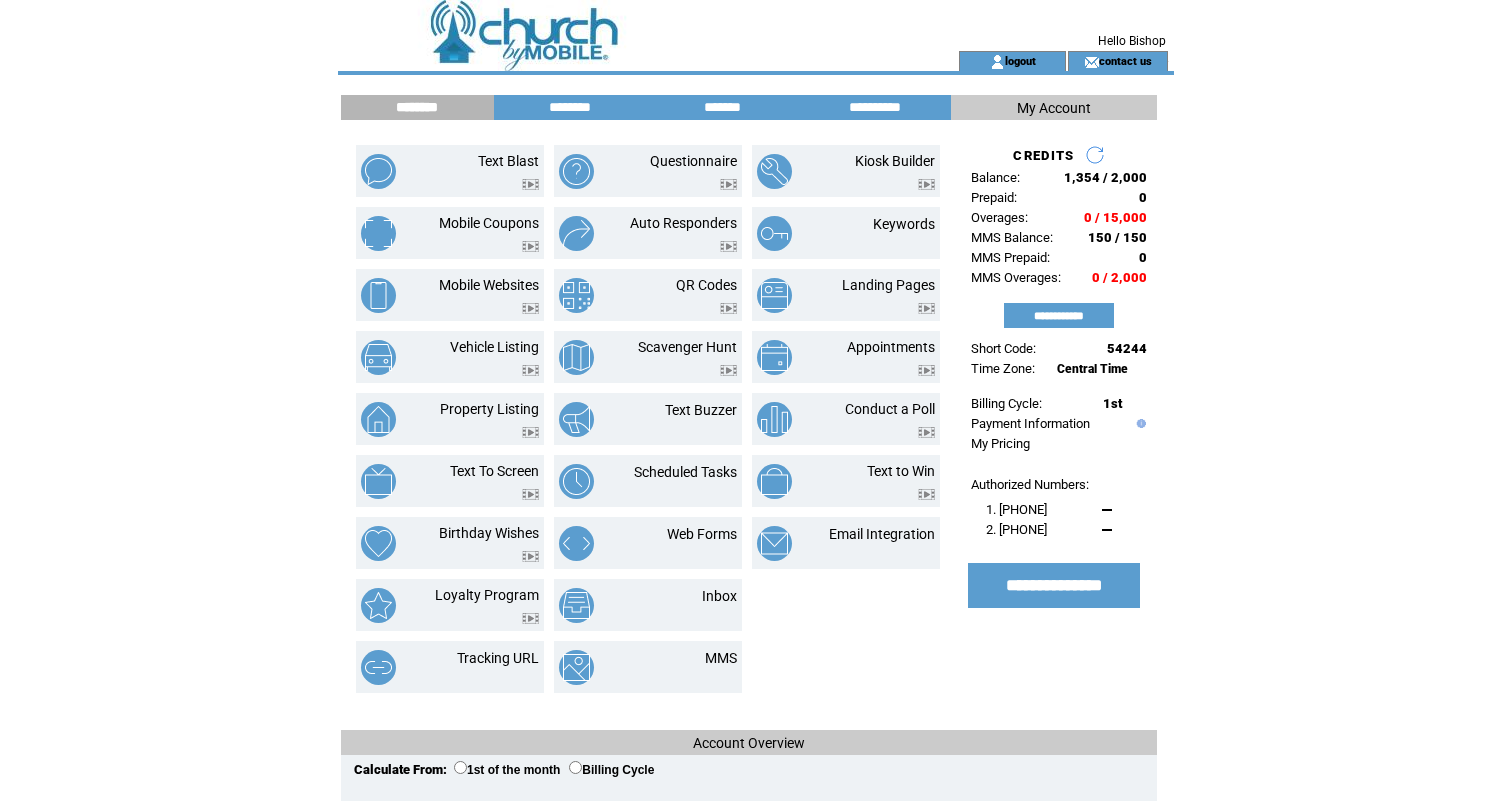 scroll, scrollTop: 0, scrollLeft: 0, axis: both 